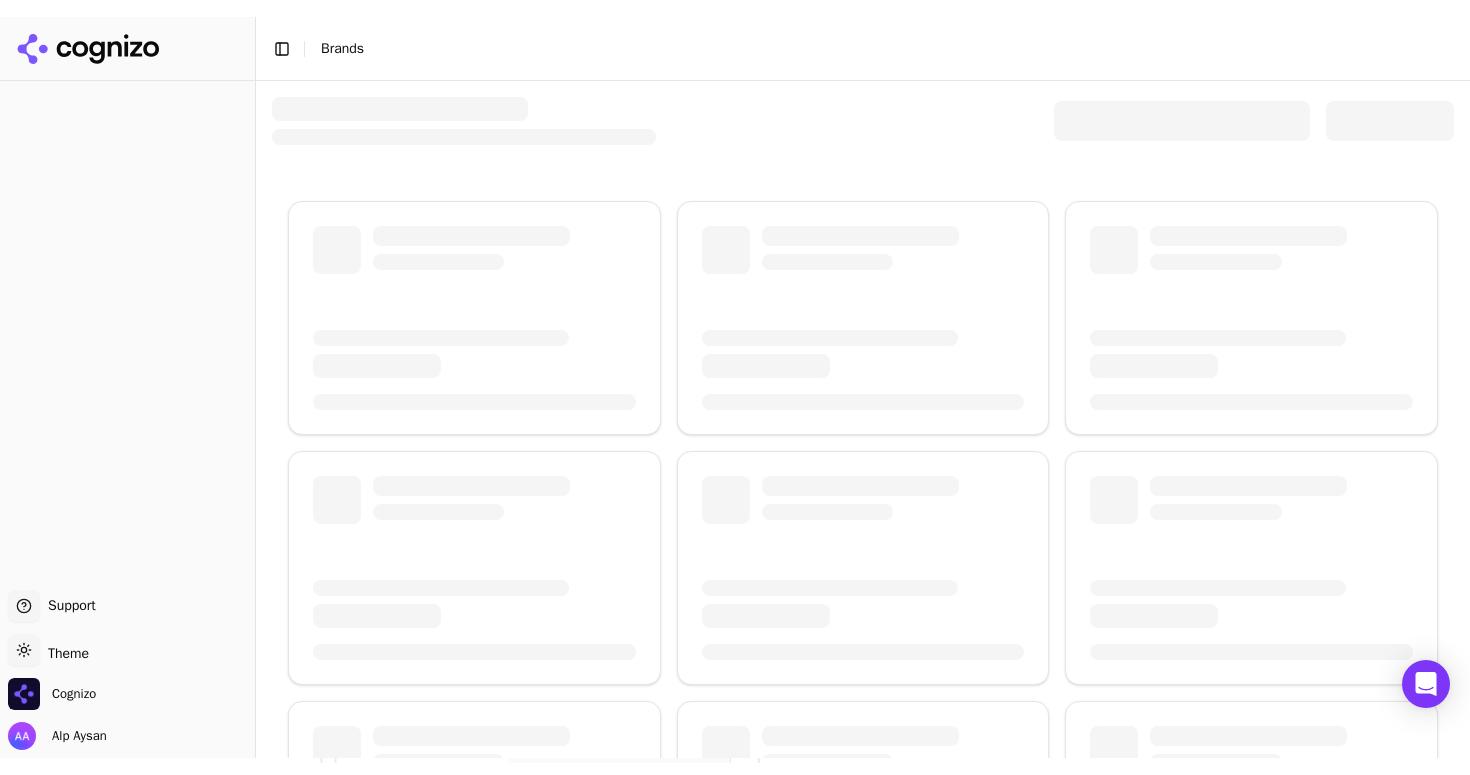 scroll, scrollTop: 0, scrollLeft: 0, axis: both 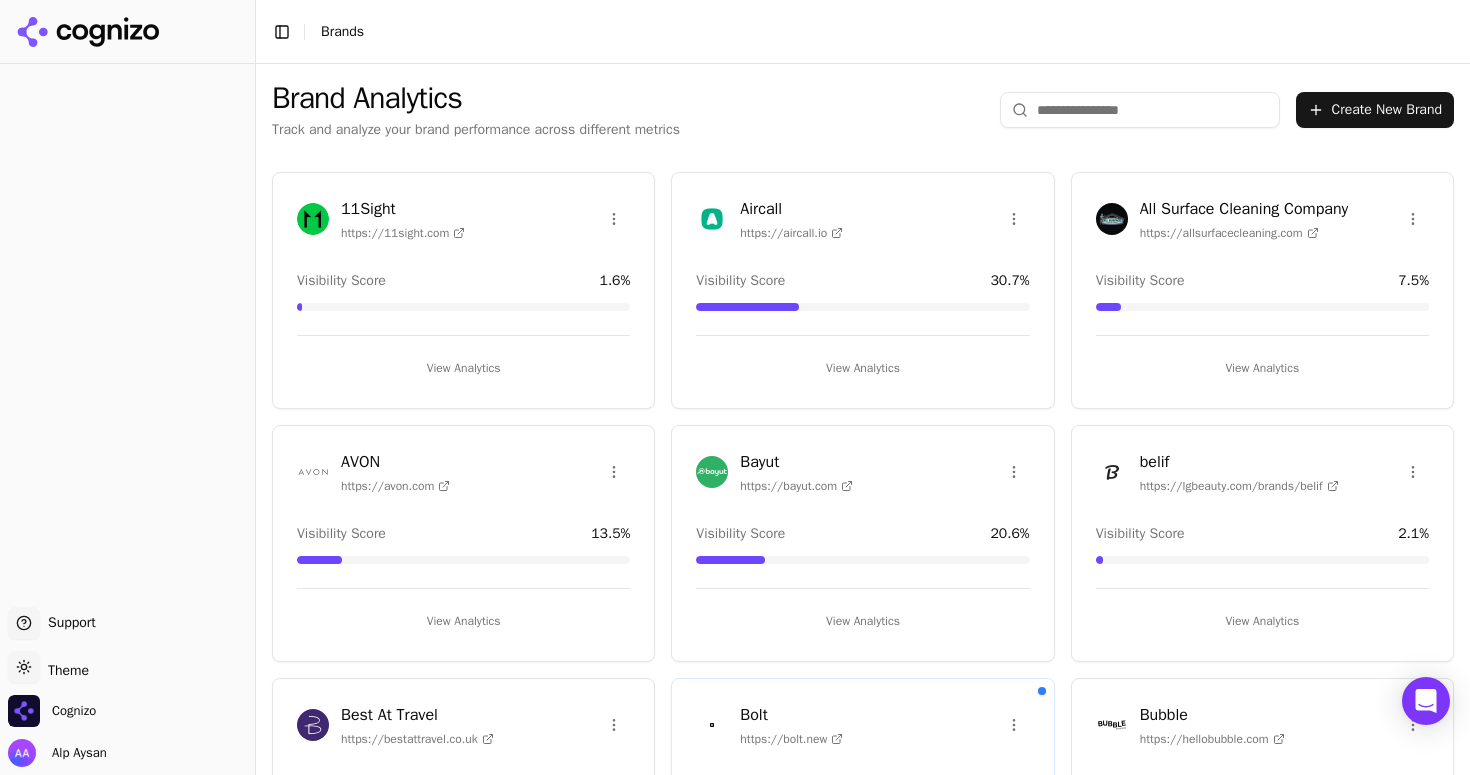 click at bounding box center (1140, 110) 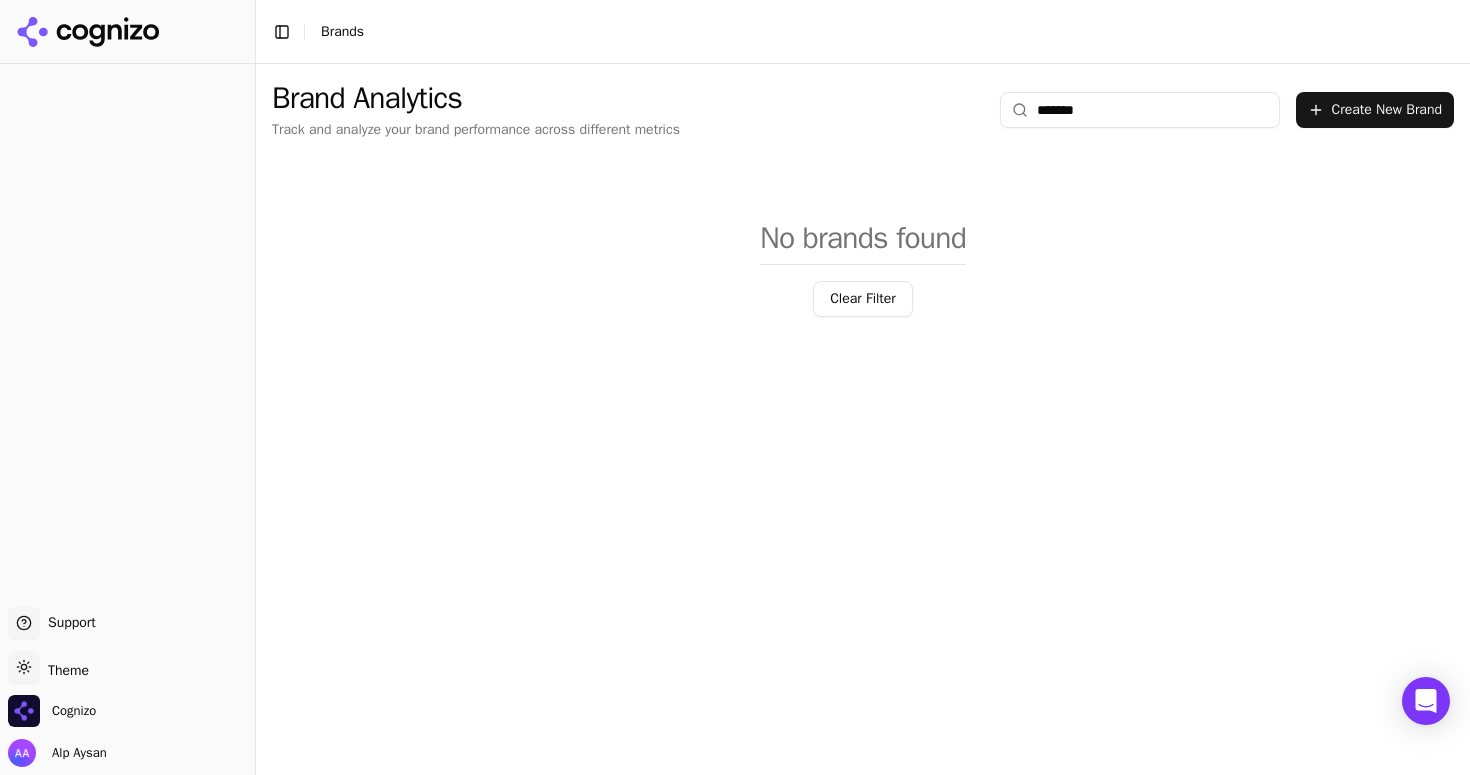 type on "*******" 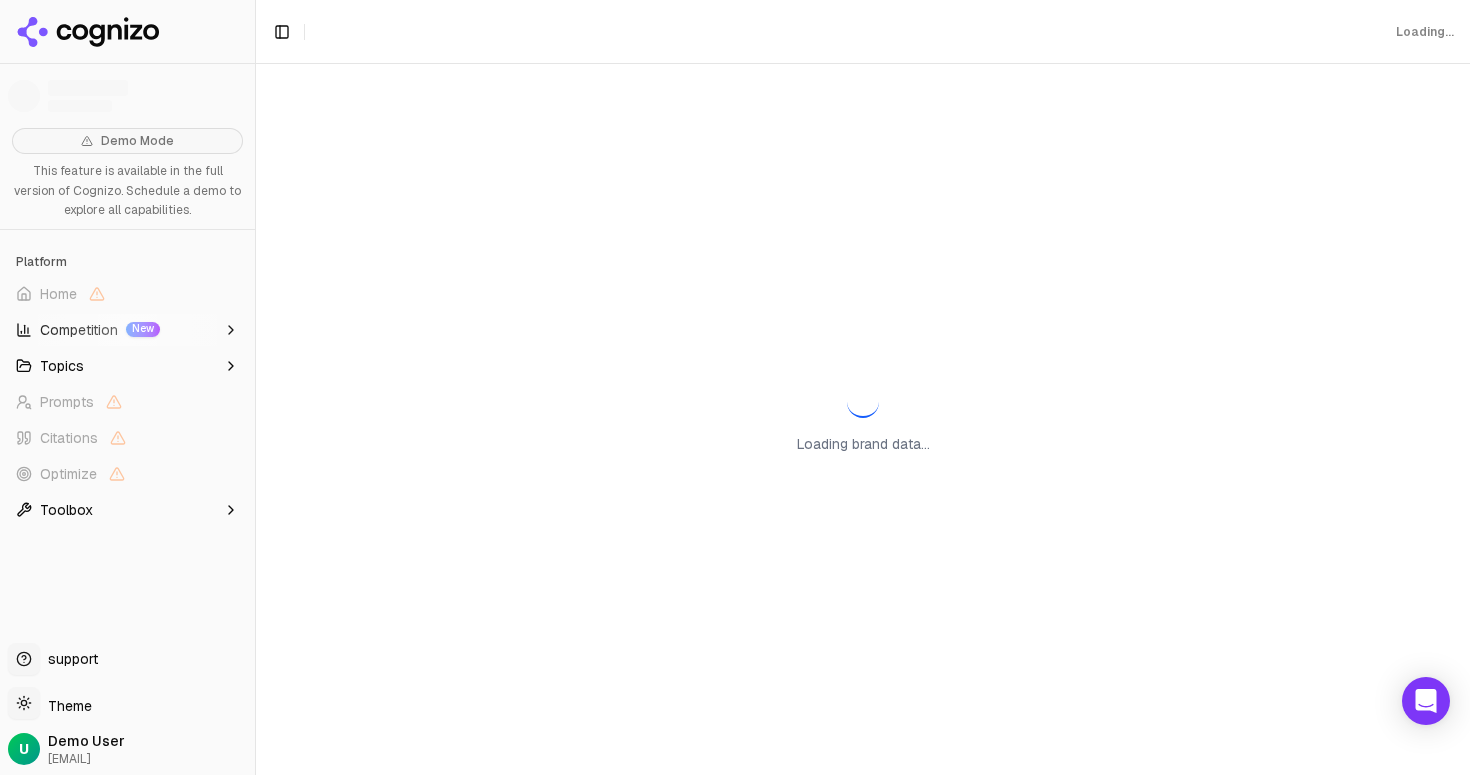 scroll, scrollTop: 0, scrollLeft: 0, axis: both 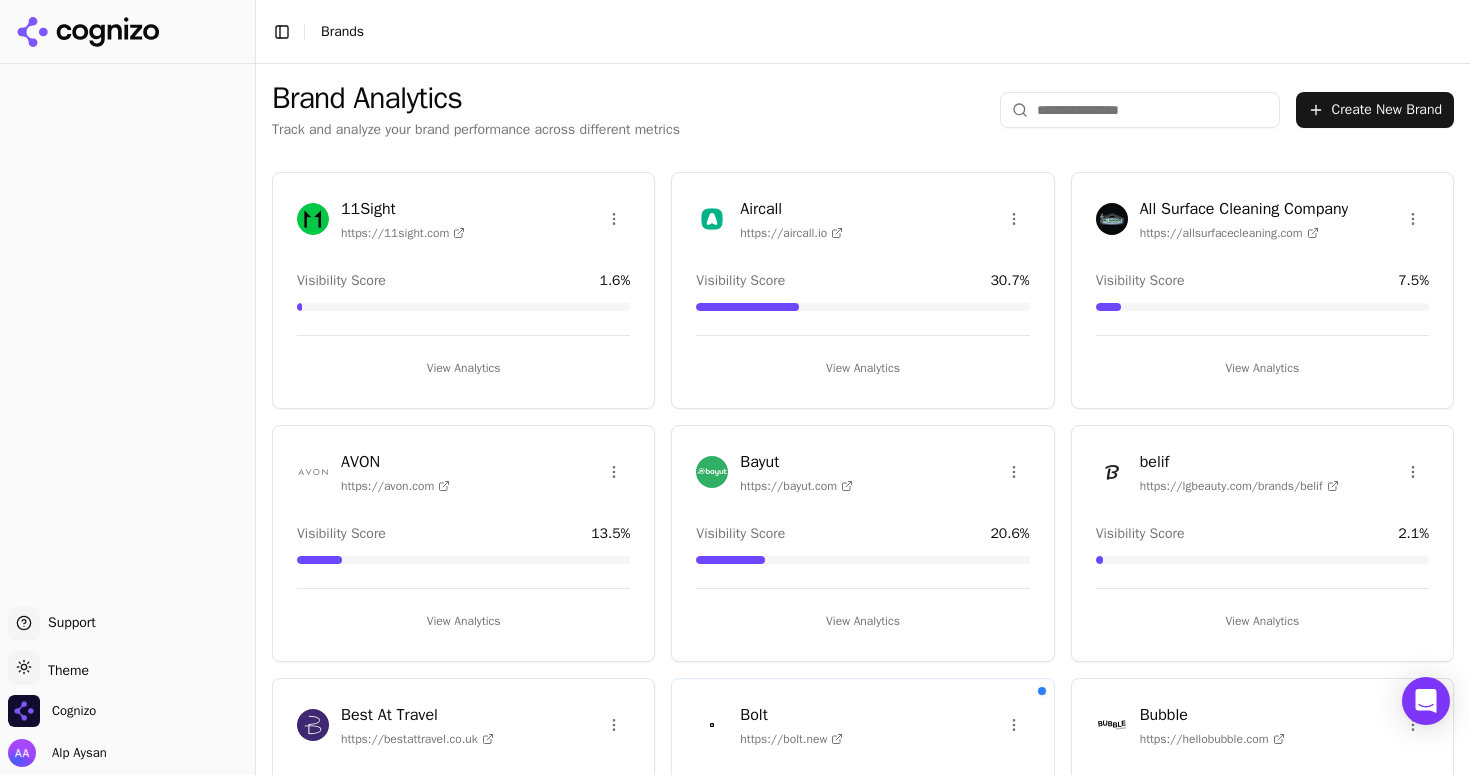 click at bounding box center [1140, 110] 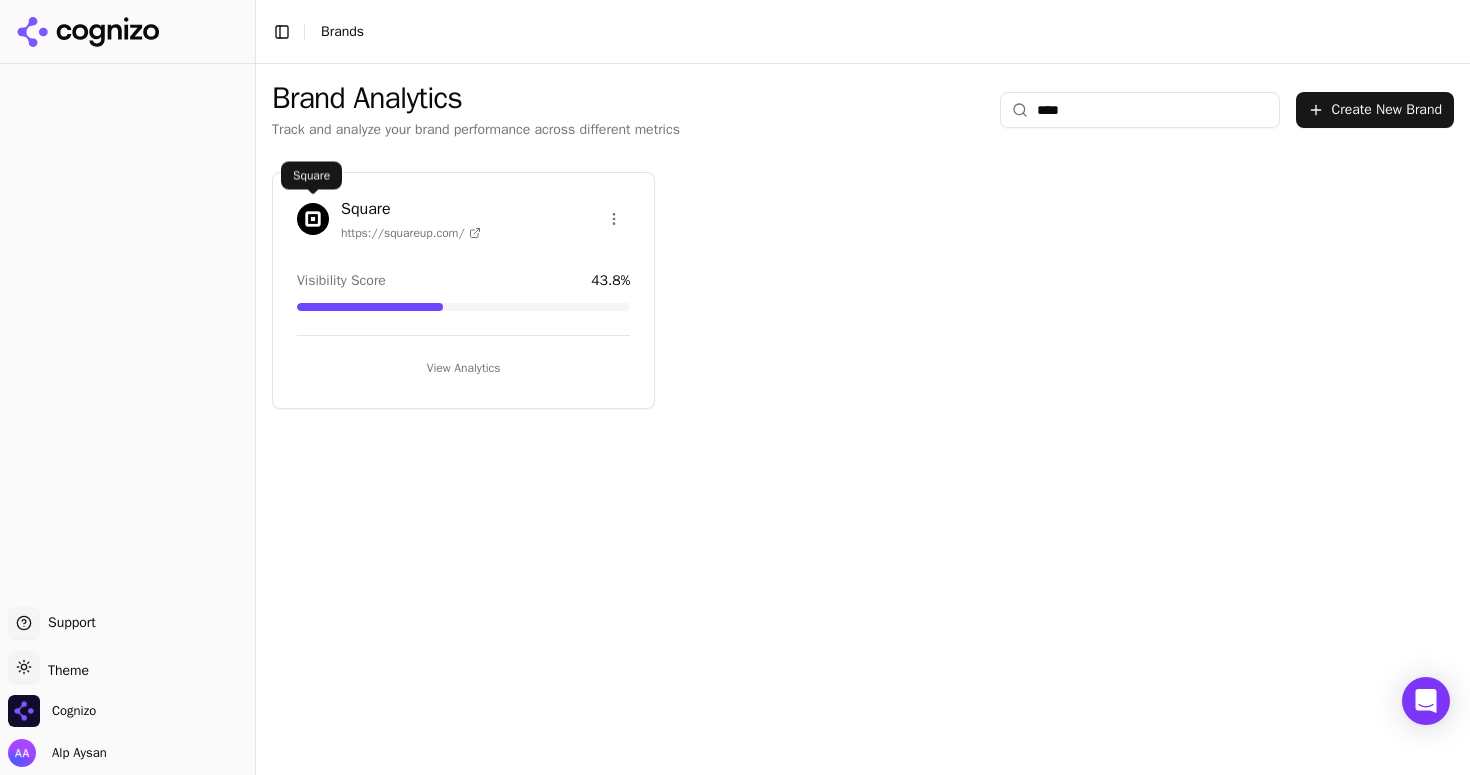 type on "****" 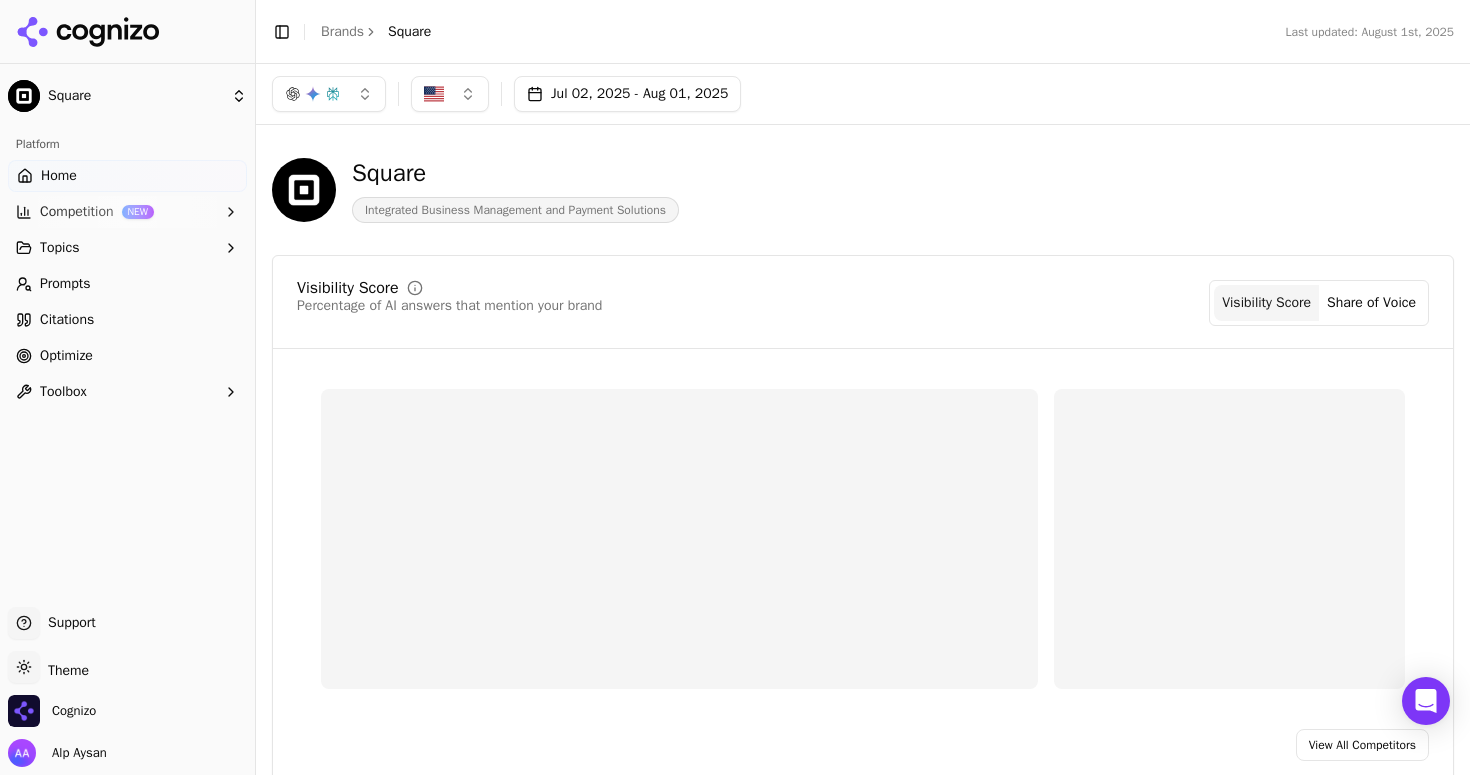 click on "Optimize" at bounding box center [127, 356] 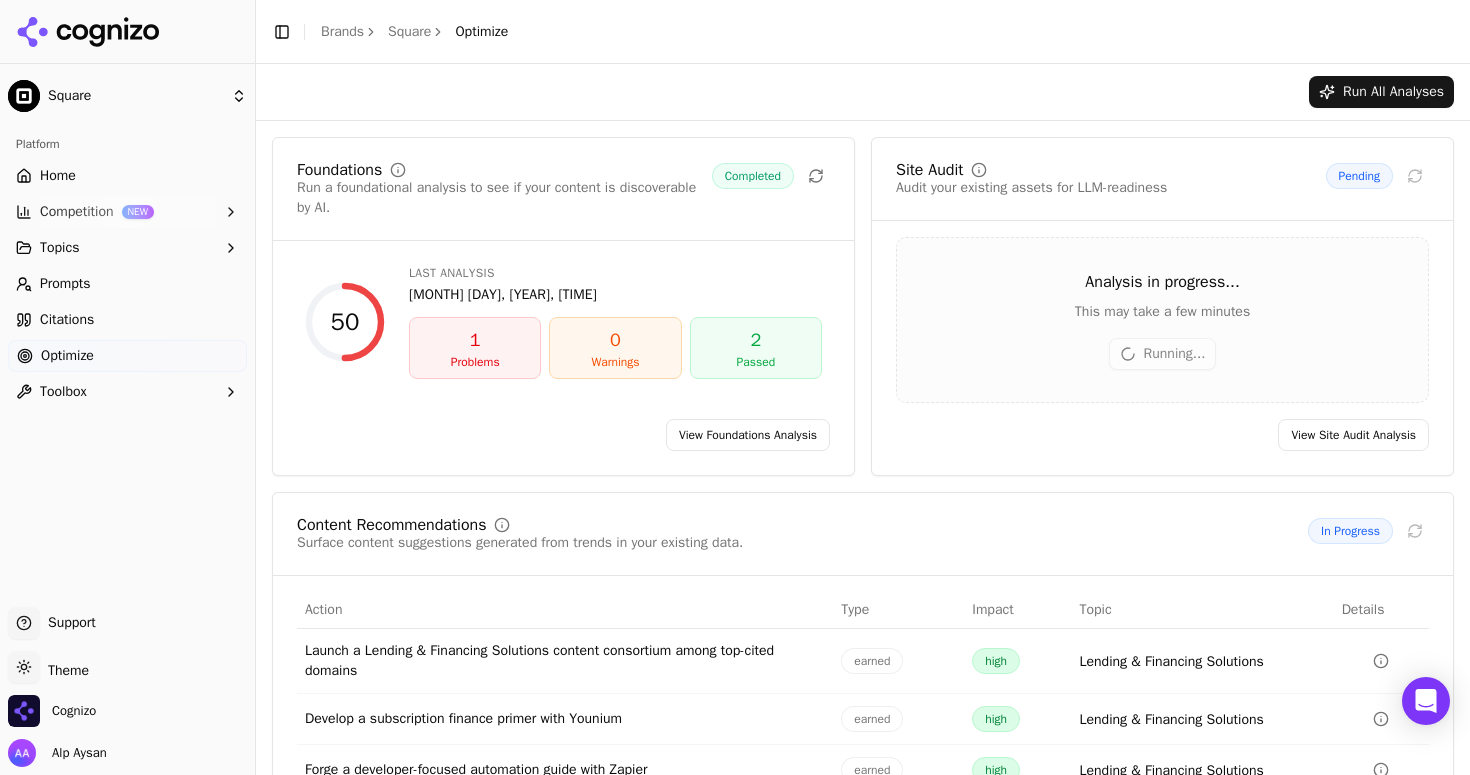 click on "View Site Audit Analysis" at bounding box center [1353, 435] 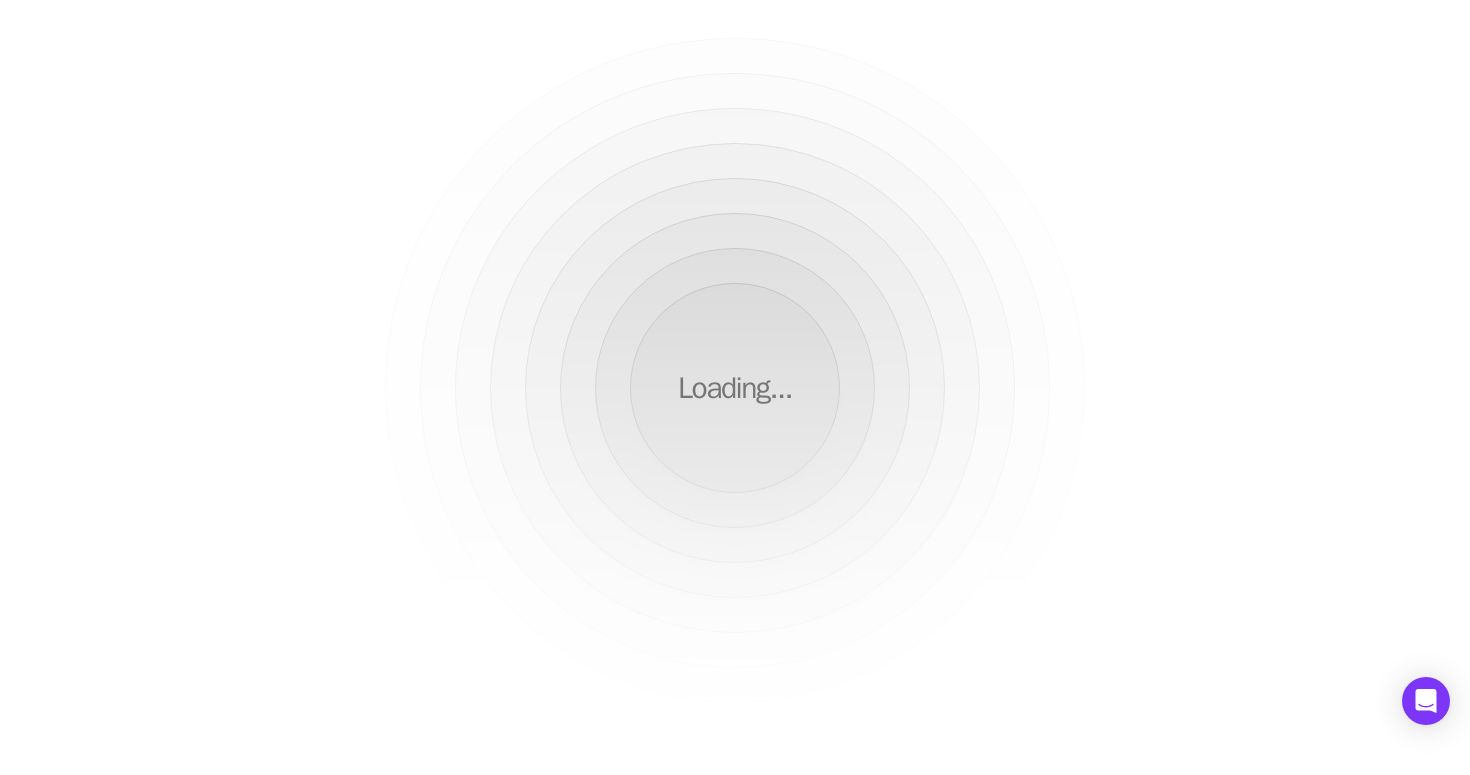 scroll, scrollTop: 0, scrollLeft: 0, axis: both 